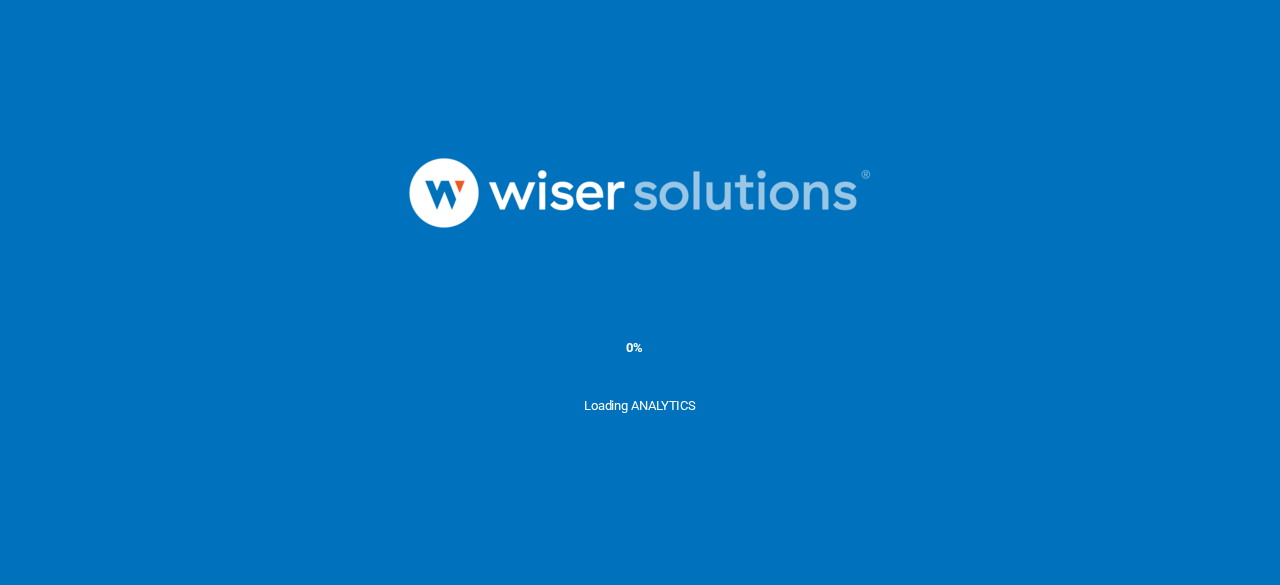 scroll, scrollTop: 0, scrollLeft: 0, axis: both 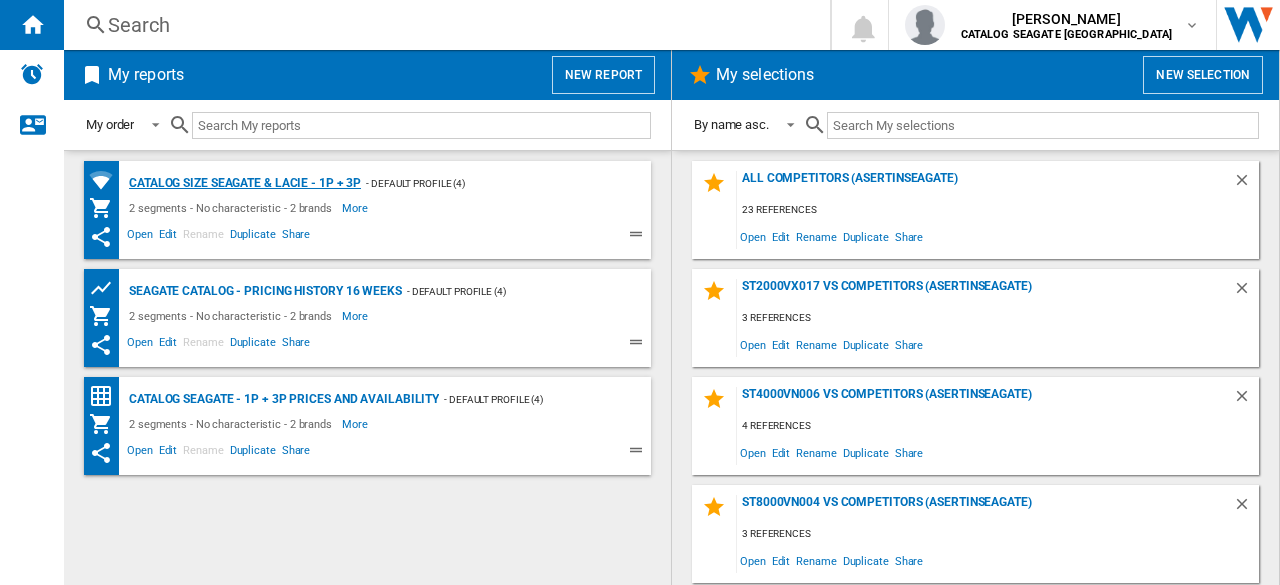 click on "Catalog size Seagate & LaCie - 1P + 3P" 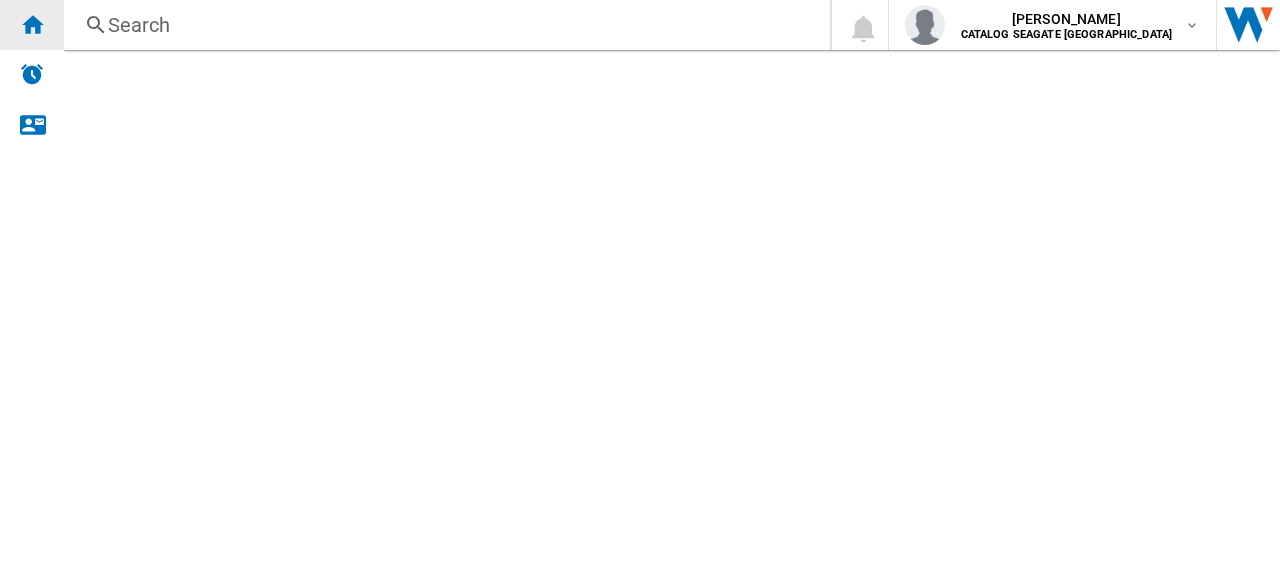 click at bounding box center [32, 24] 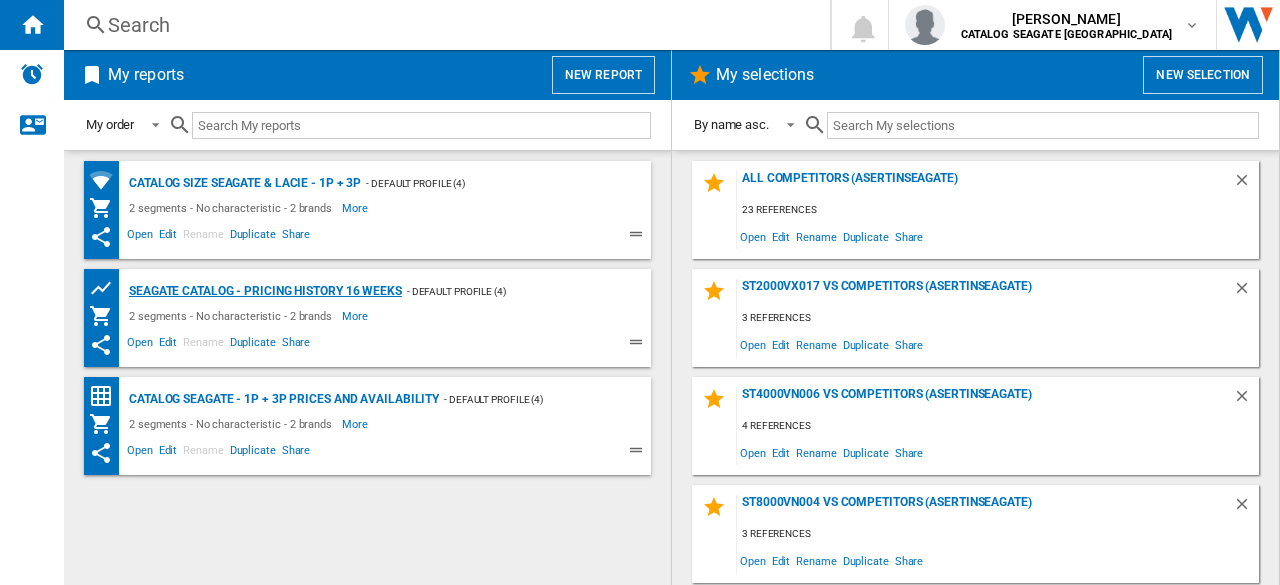 click on "Seagate Catalog - Pricing history 16 weeks" 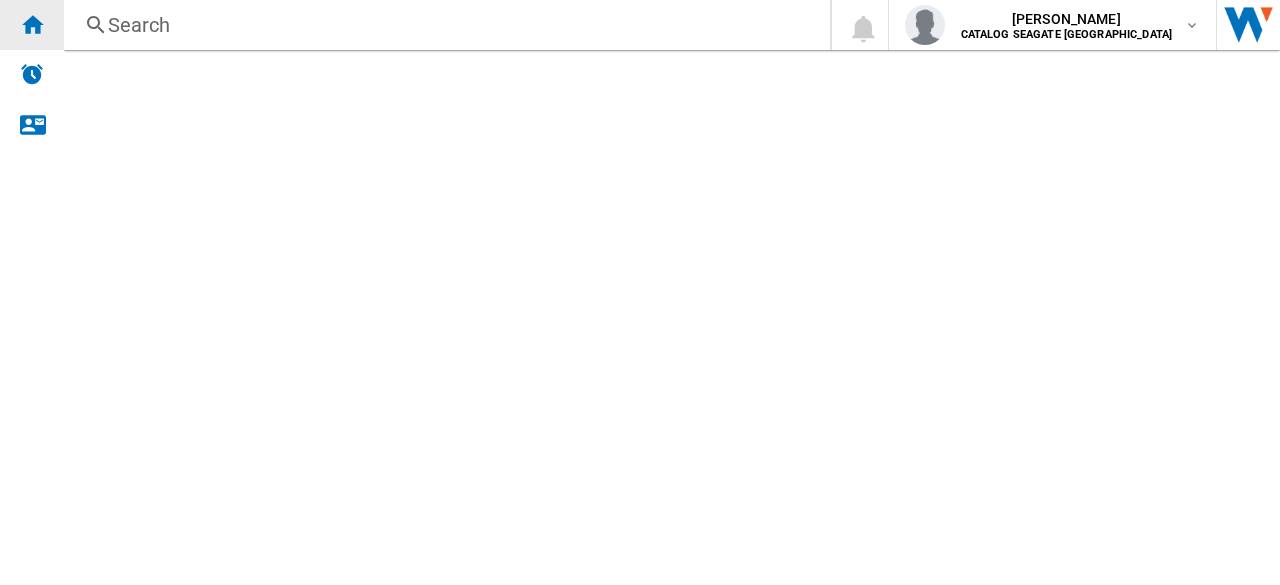 click at bounding box center (32, 24) 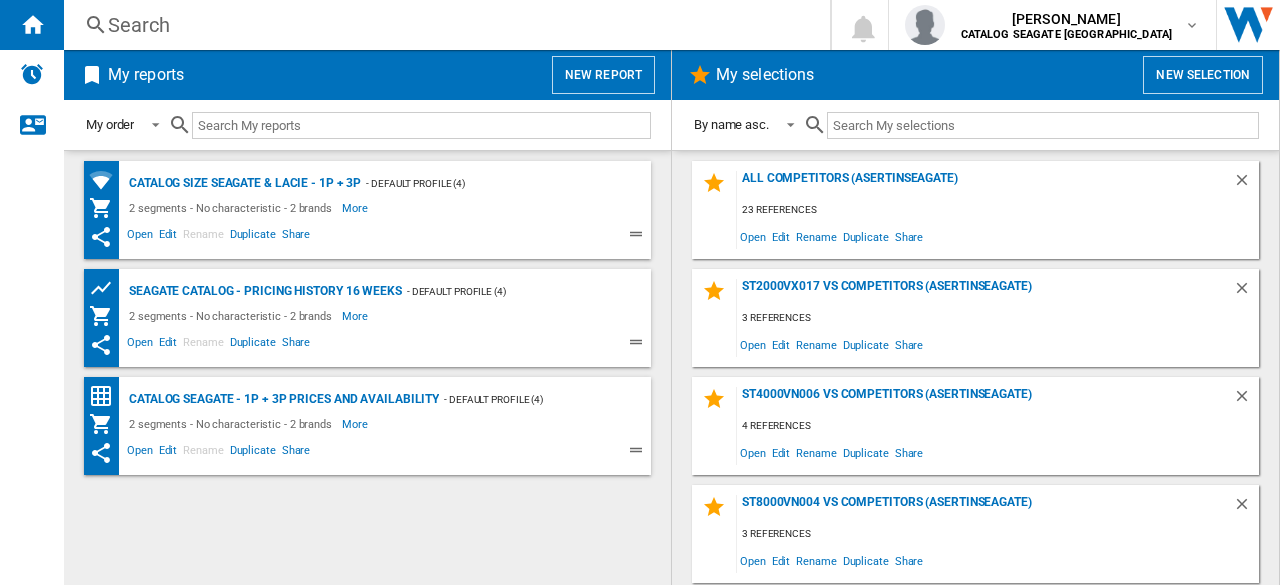 click at bounding box center [421, 125] 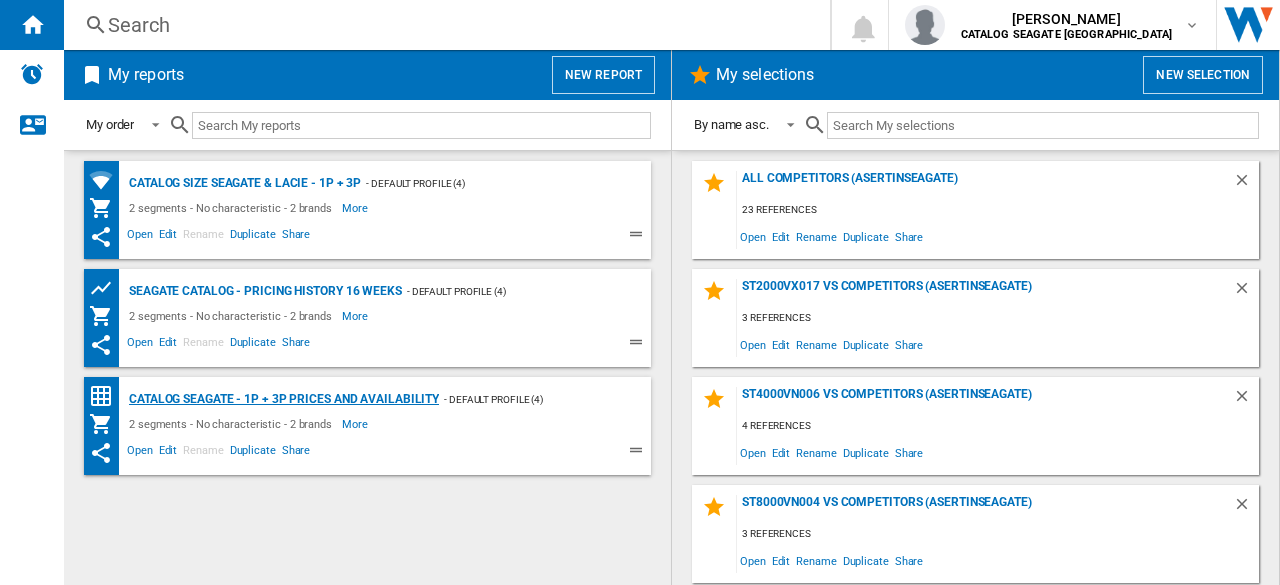 click on "Catalog Seagate - 1P + 3P prices and availability" 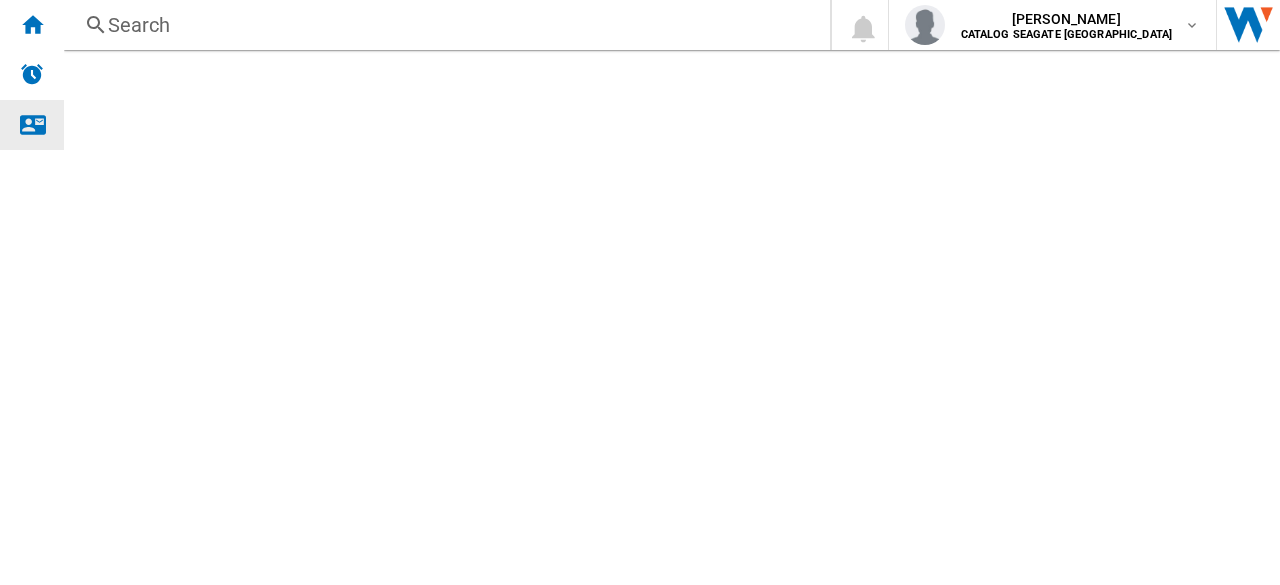click at bounding box center (32, 124) 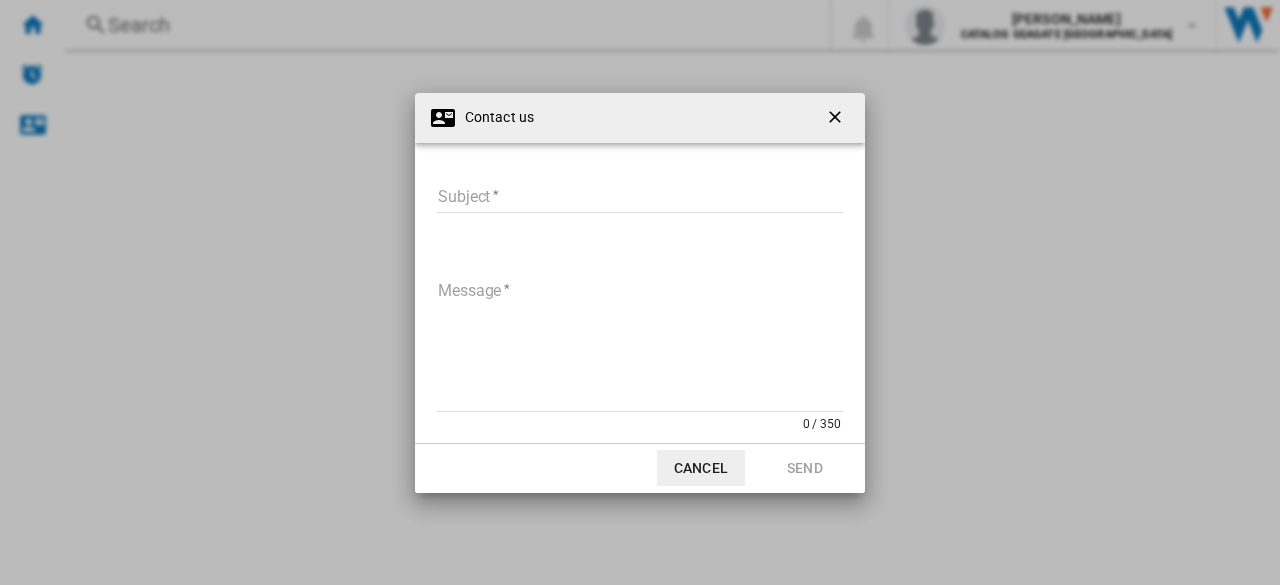 click at bounding box center [837, 119] 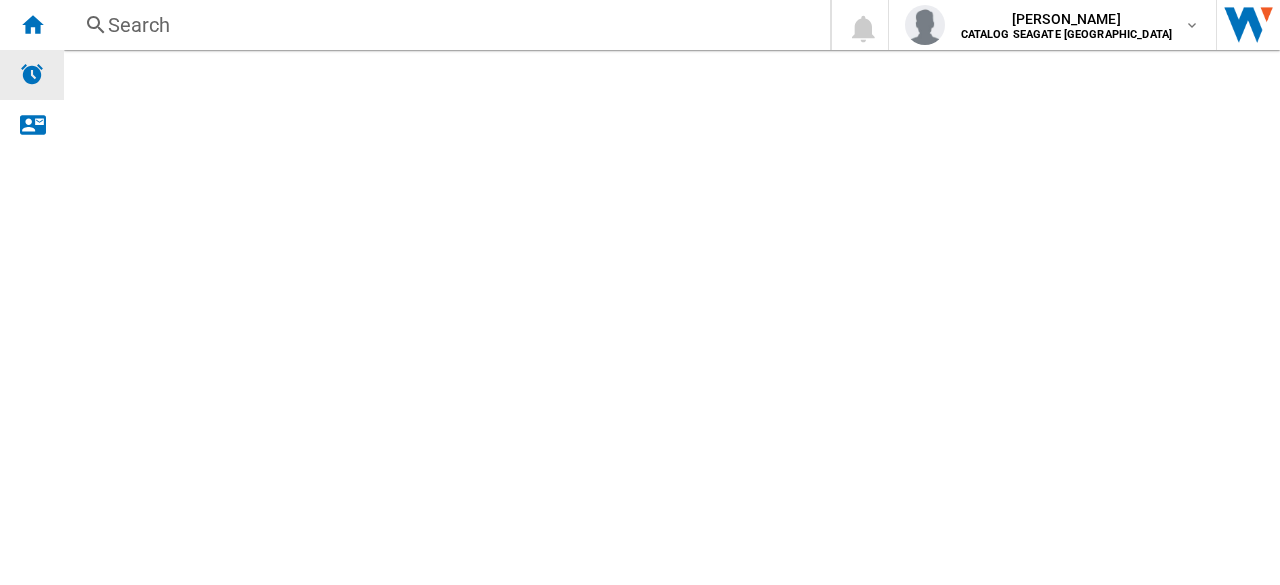 click at bounding box center (32, 74) 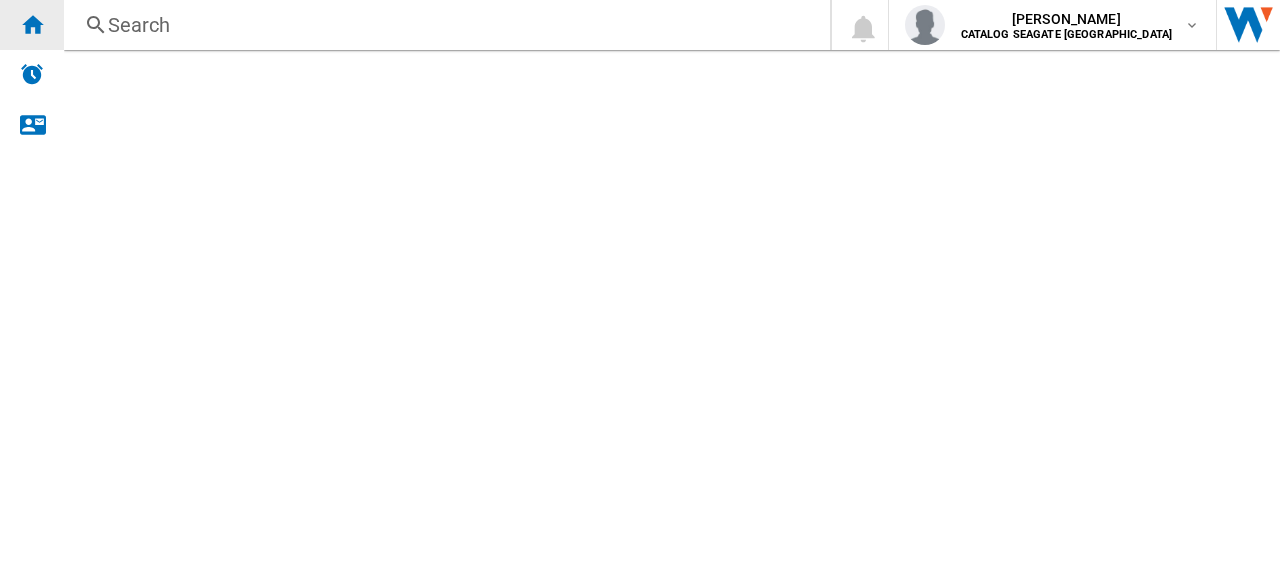 click at bounding box center [32, 25] 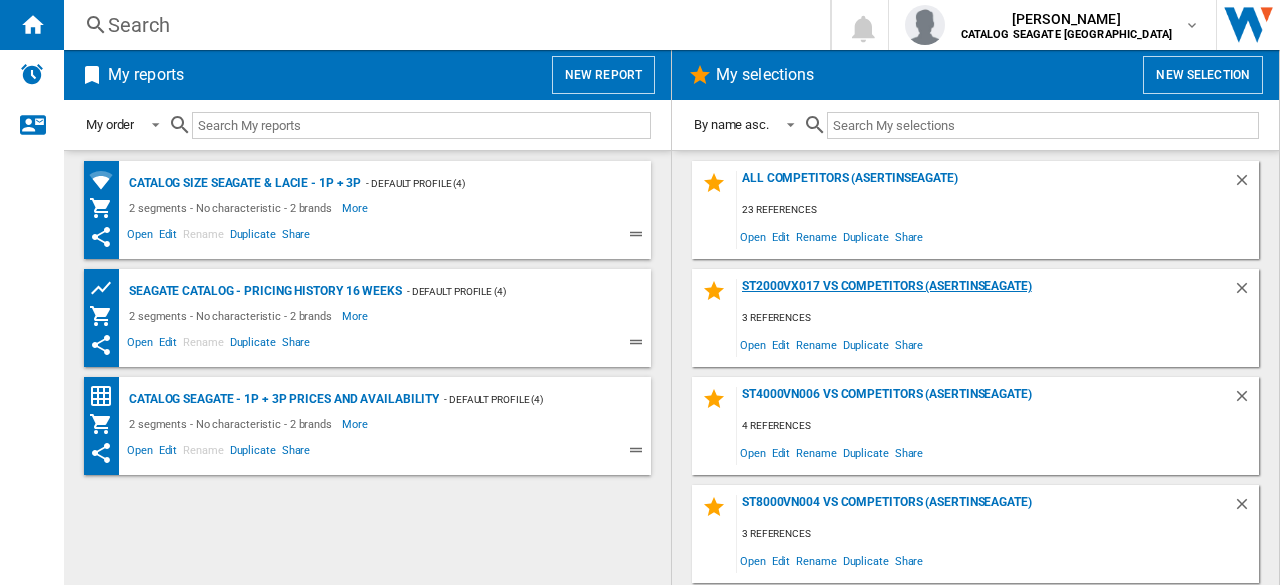 click on "ST2000VX017 vs competitors (asertinseagate)" 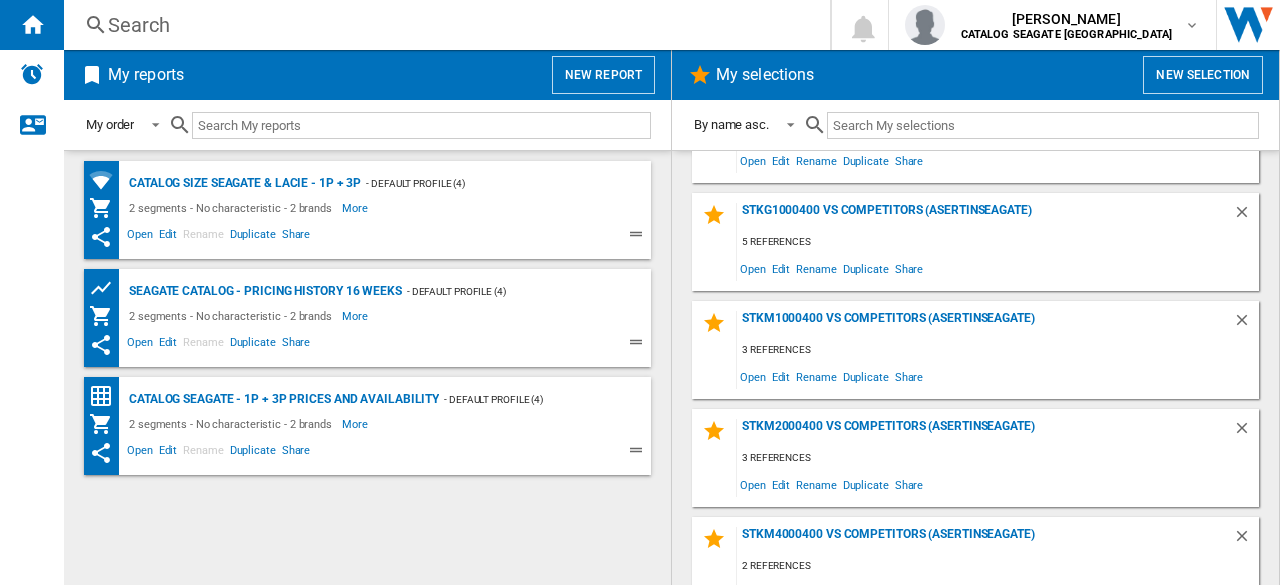 scroll, scrollTop: 645, scrollLeft: 0, axis: vertical 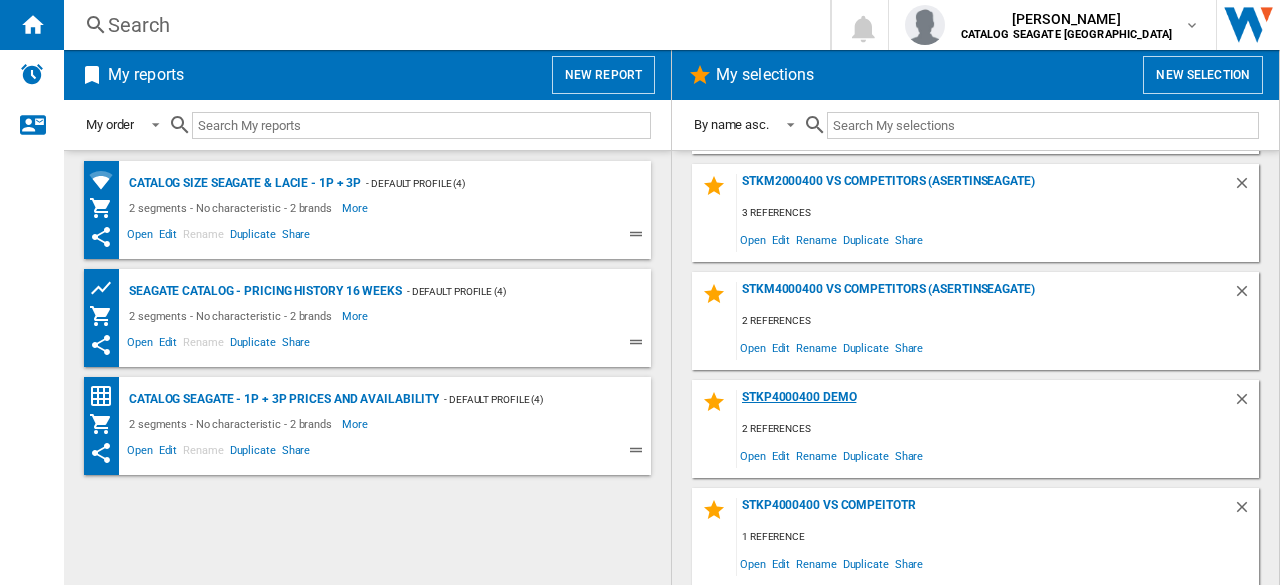 click on "STKP4000400 Demo" 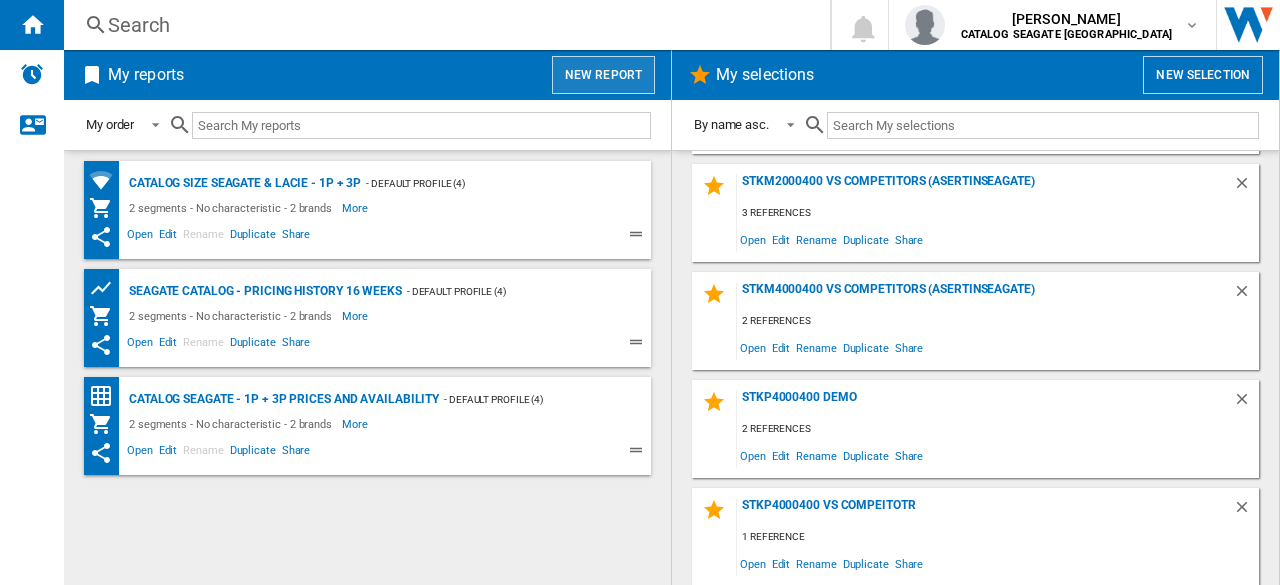 click on "New report" at bounding box center [603, 75] 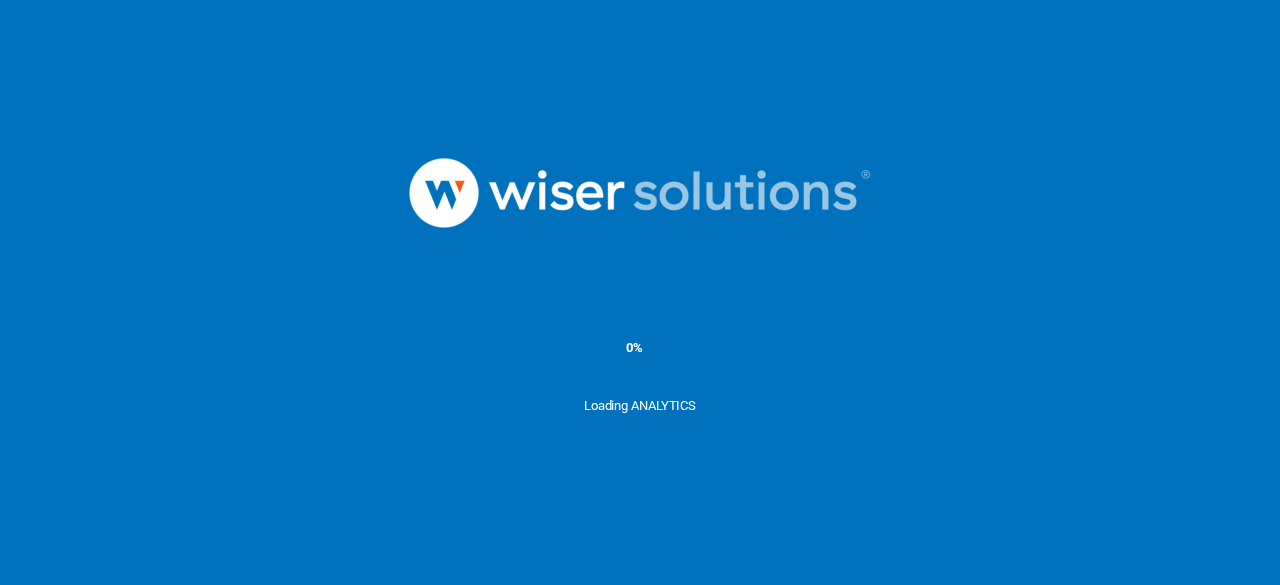 scroll, scrollTop: 0, scrollLeft: 0, axis: both 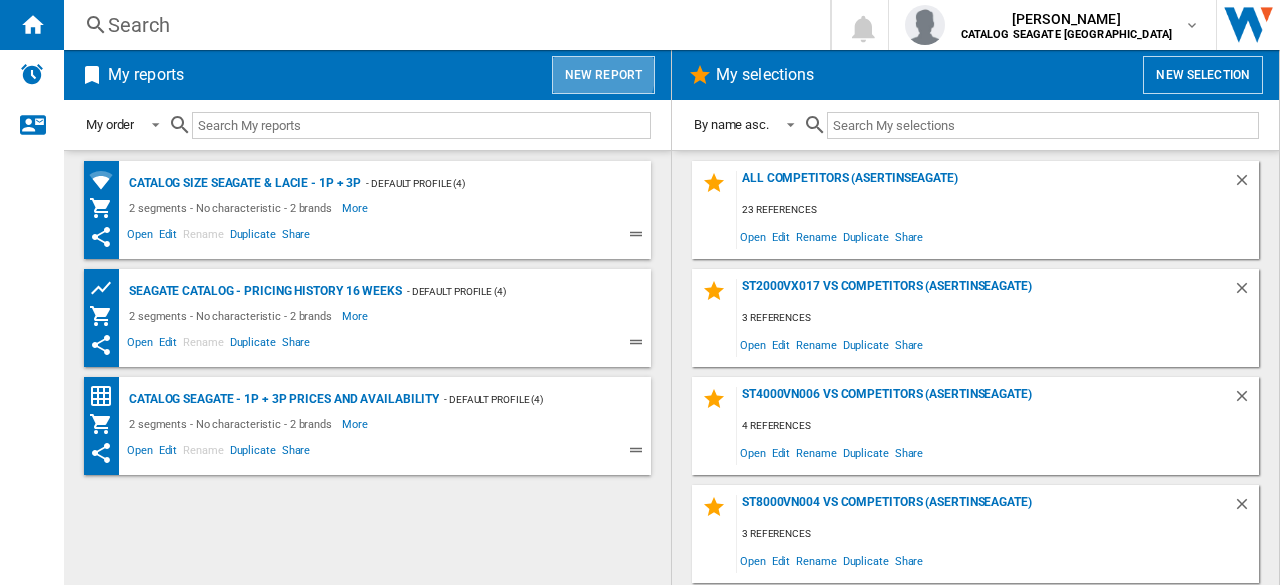 click on "New report" at bounding box center (603, 75) 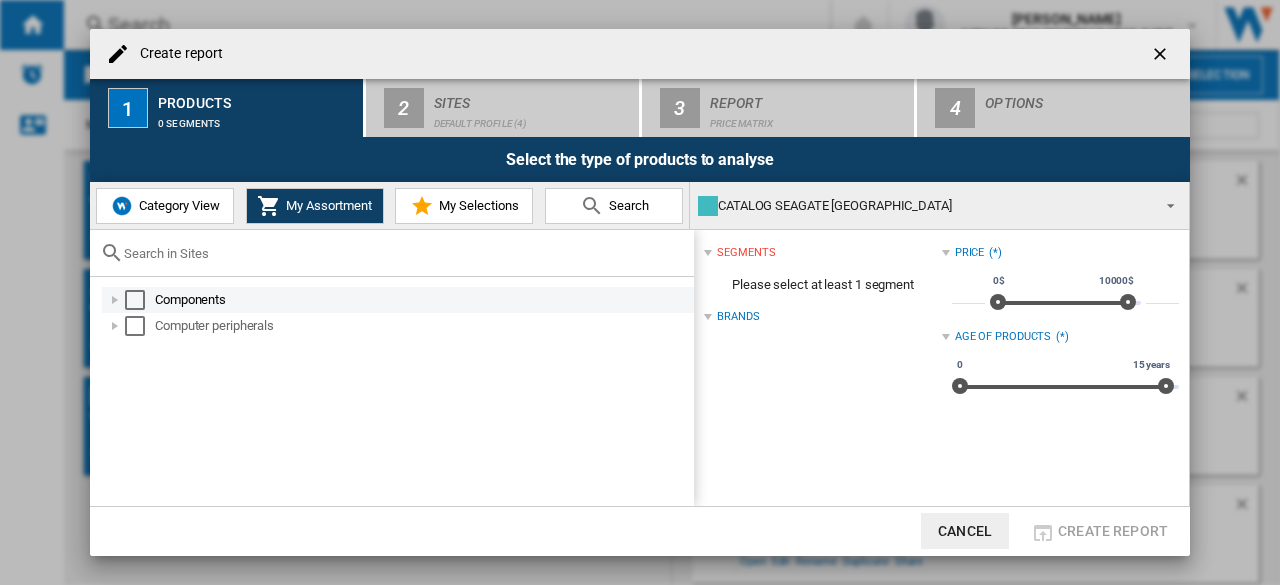 click on "Components" at bounding box center [423, 300] 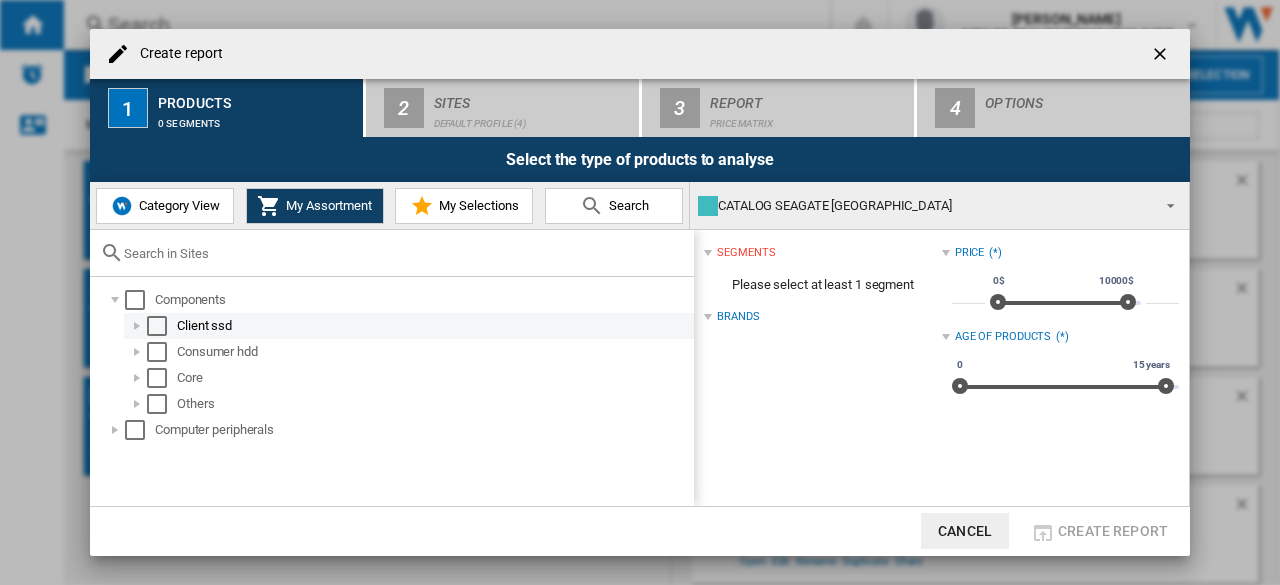 click on "Client ssd" at bounding box center [434, 326] 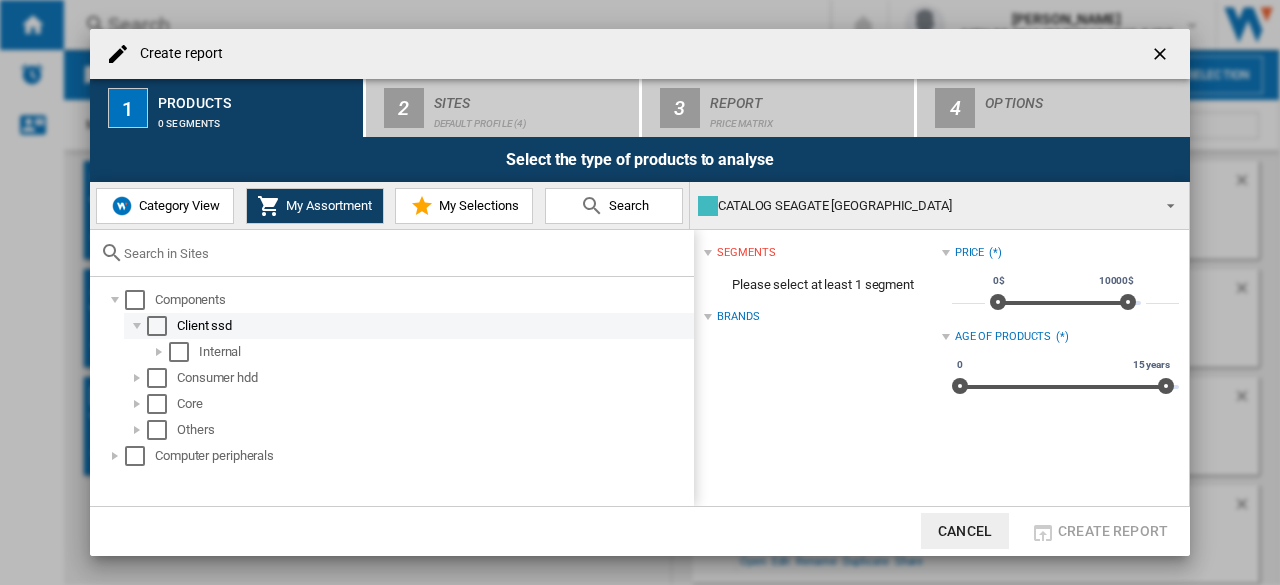 click on "Client ssd" at bounding box center [434, 326] 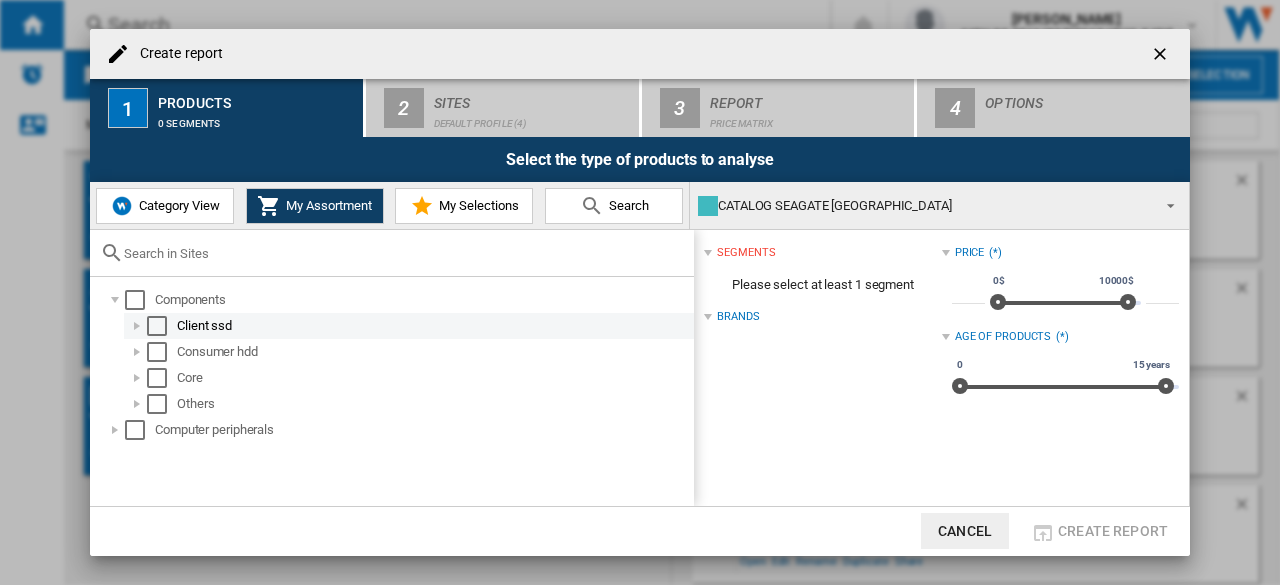 click on "Client ssd" at bounding box center [434, 326] 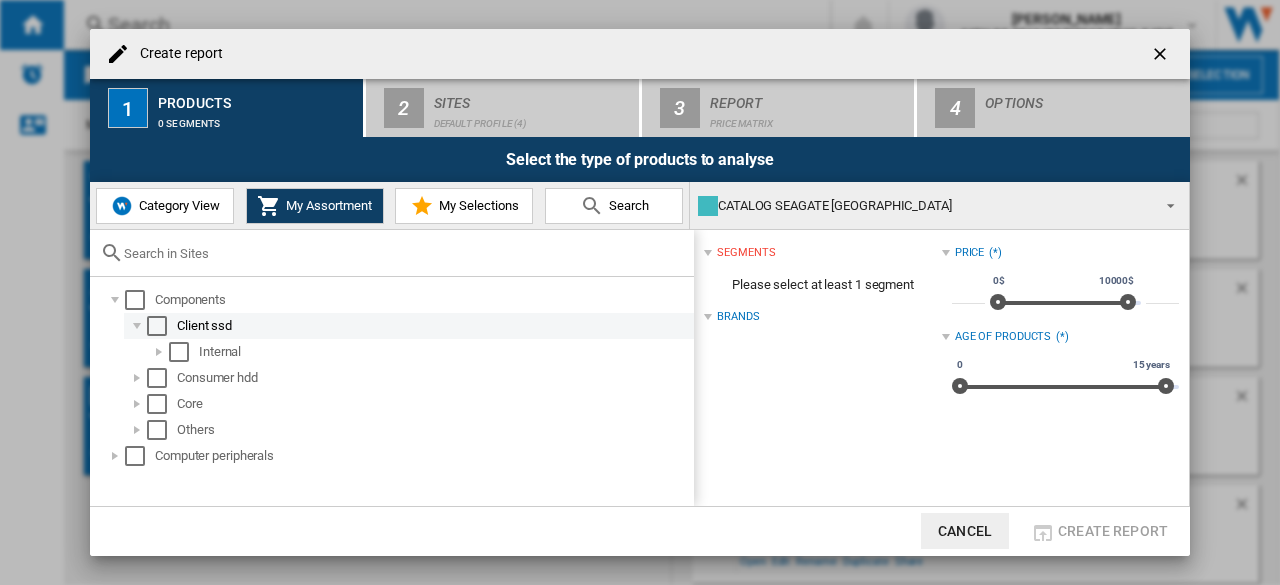 click on "Client ssd" at bounding box center [434, 326] 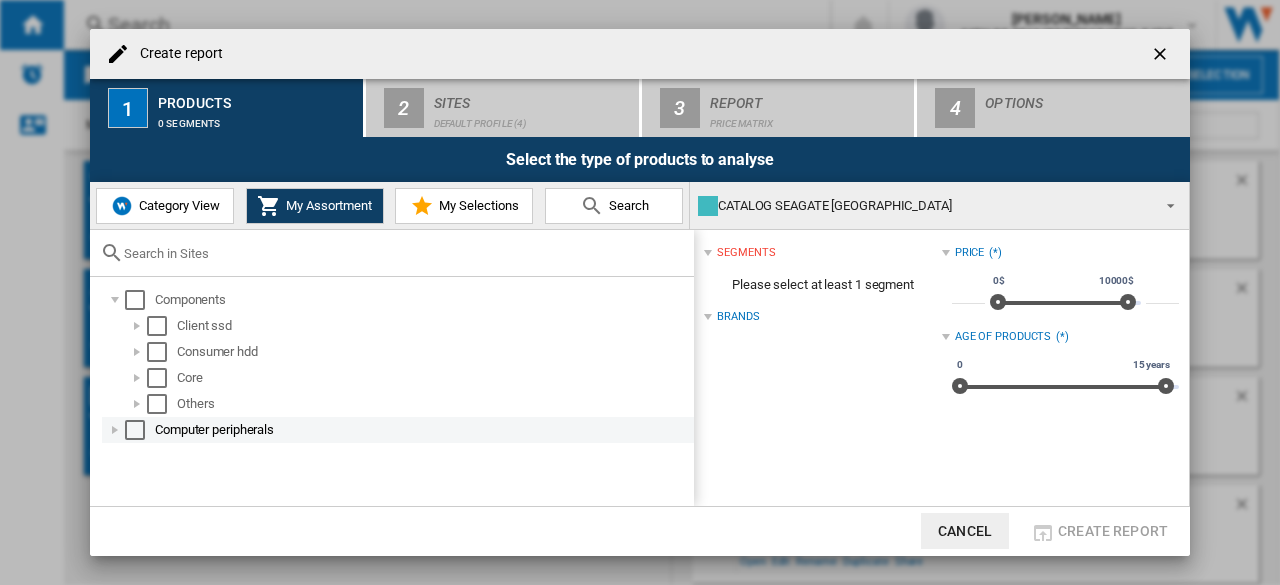 click at bounding box center [115, 430] 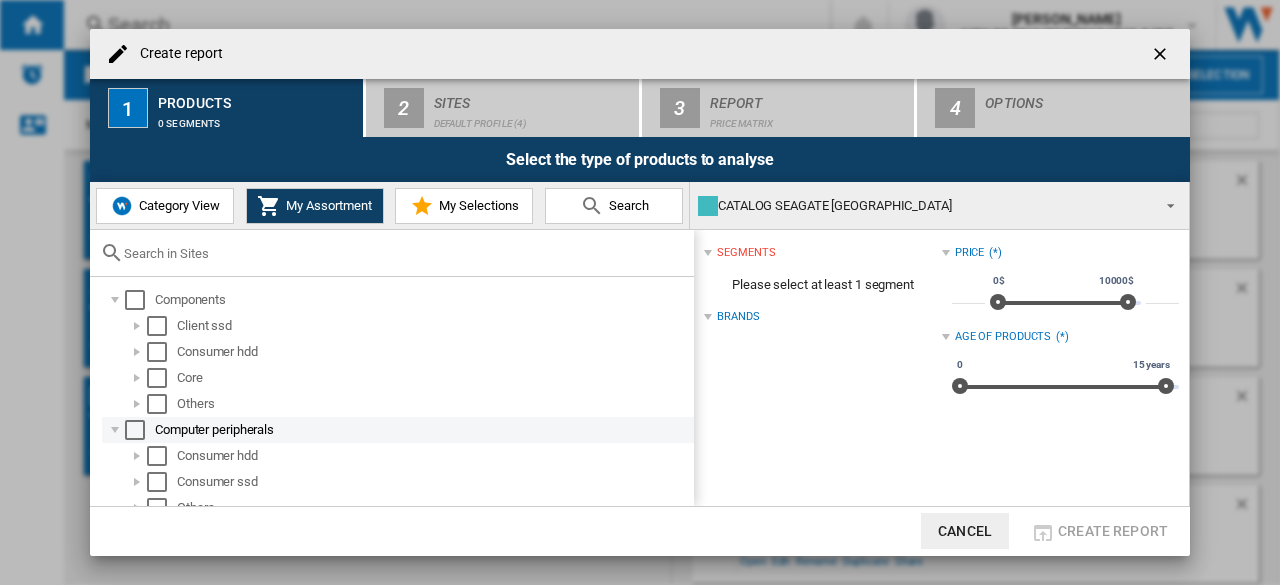 click at bounding box center [115, 430] 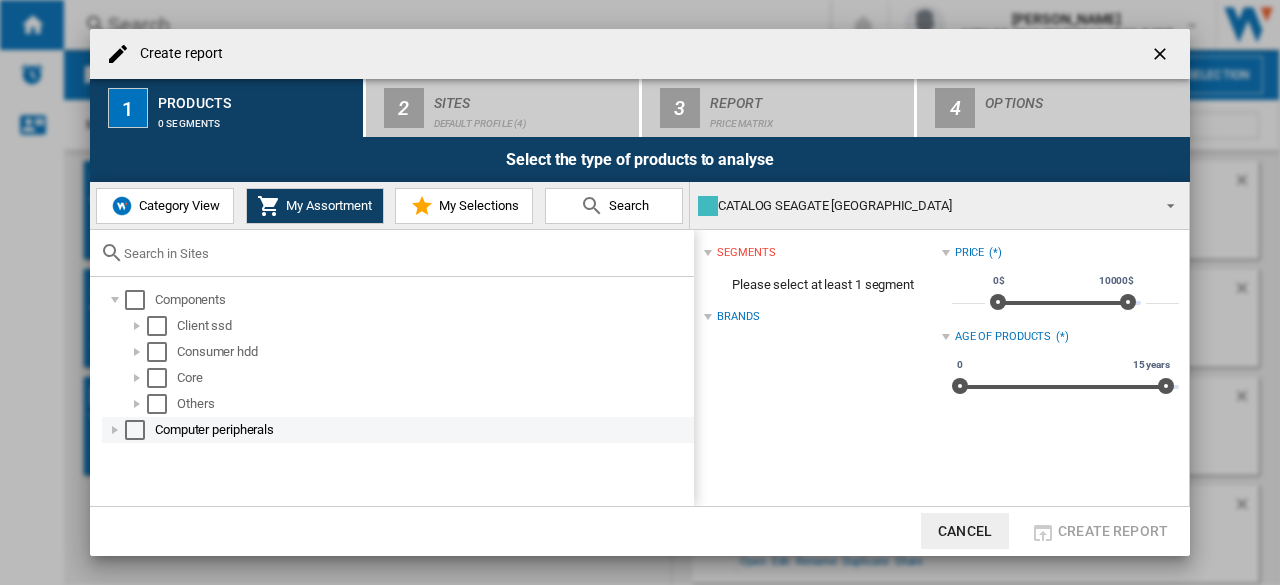 click on "Computer peripherals" at bounding box center [423, 430] 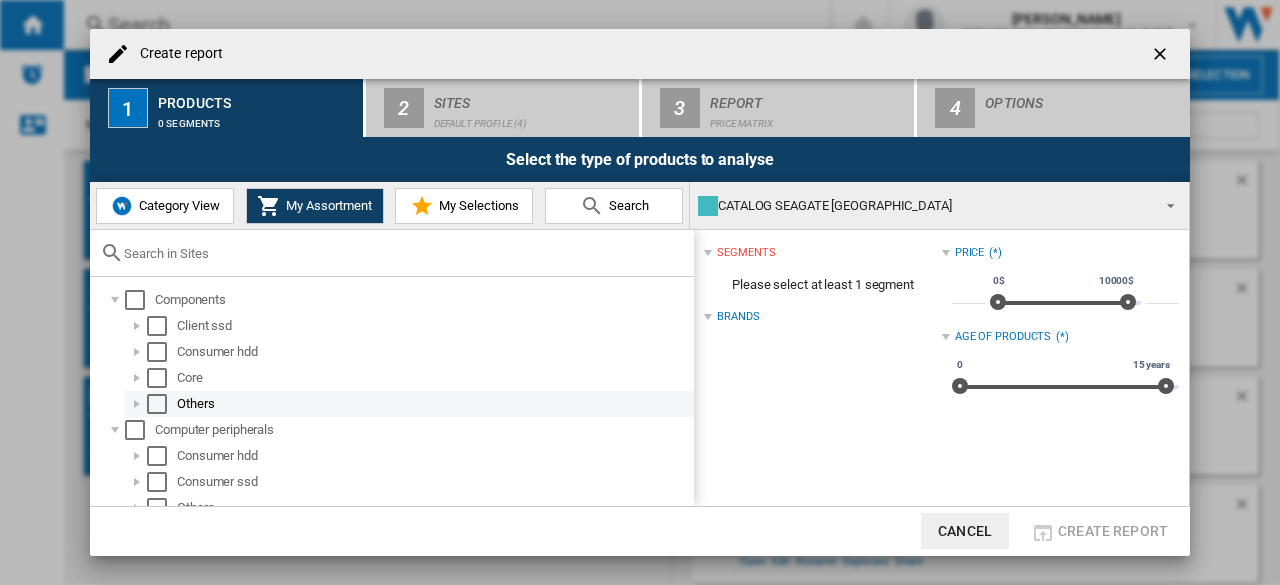 scroll, scrollTop: 14, scrollLeft: 0, axis: vertical 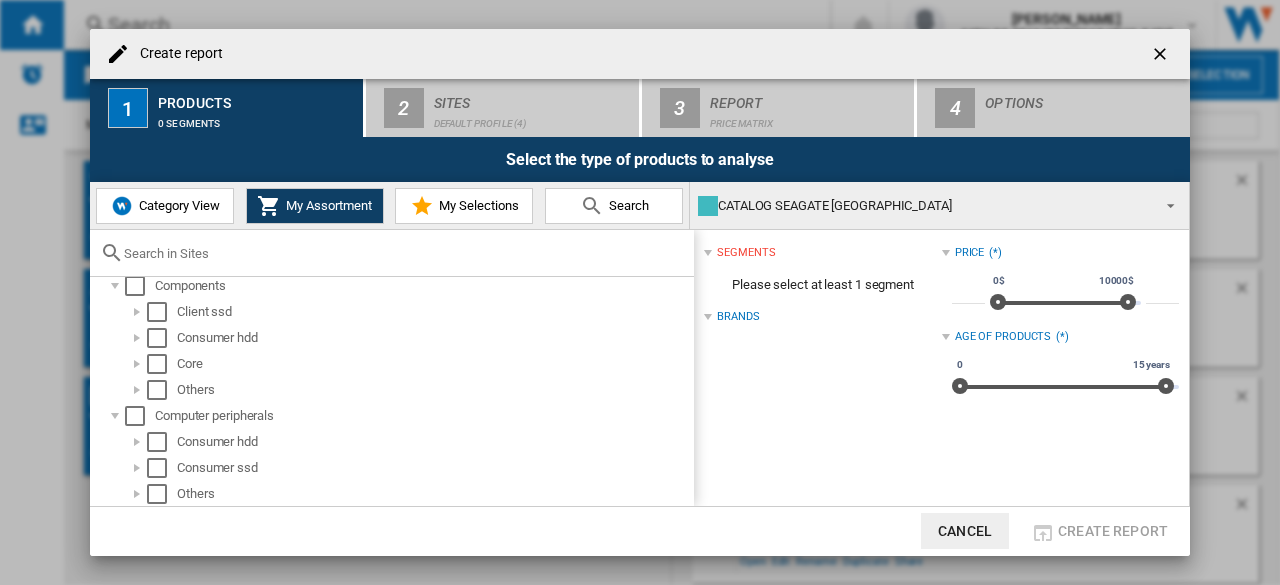click on "CATALOG SEAGATE [GEOGRAPHIC_DATA]" at bounding box center (923, 206) 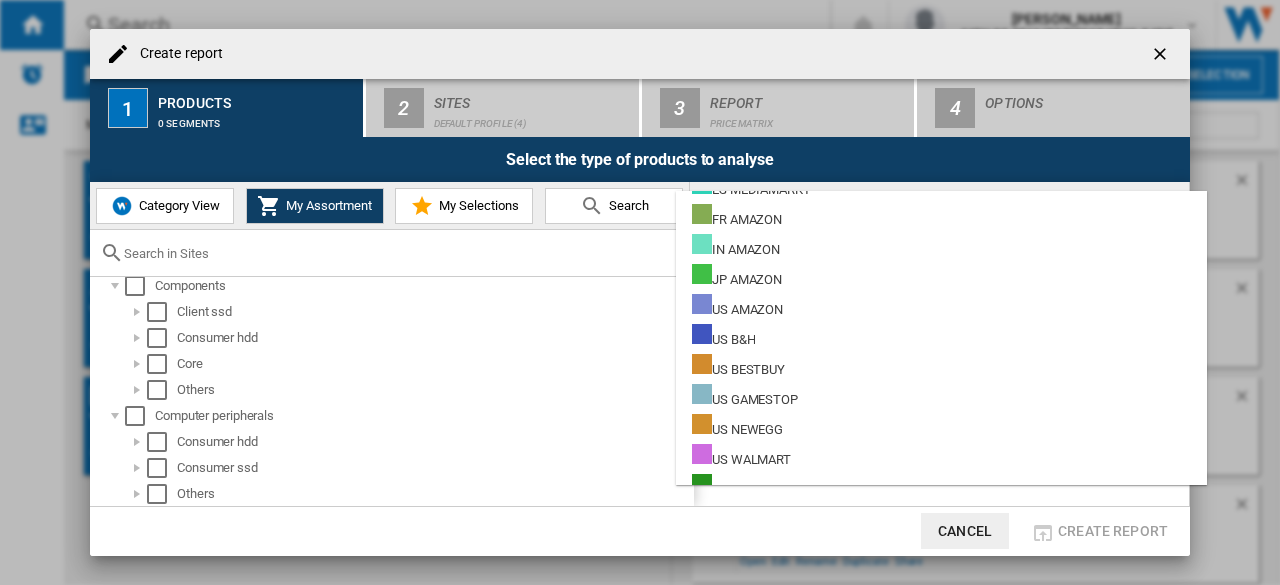 scroll, scrollTop: 636, scrollLeft: 0, axis: vertical 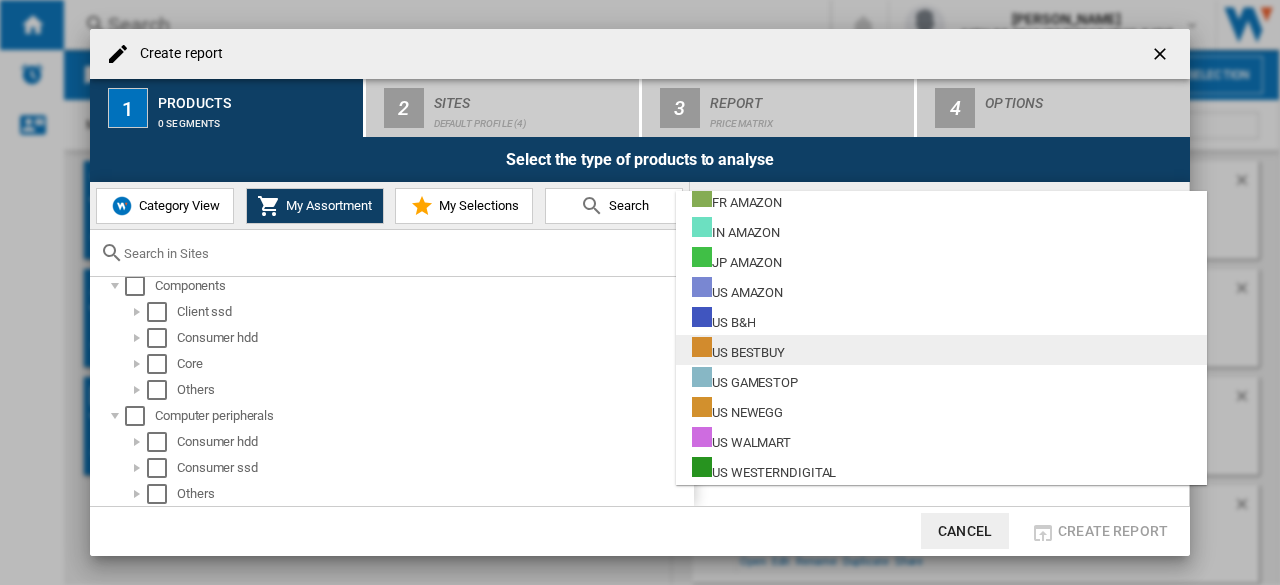 click on "US BESTBUY" at bounding box center [941, 350] 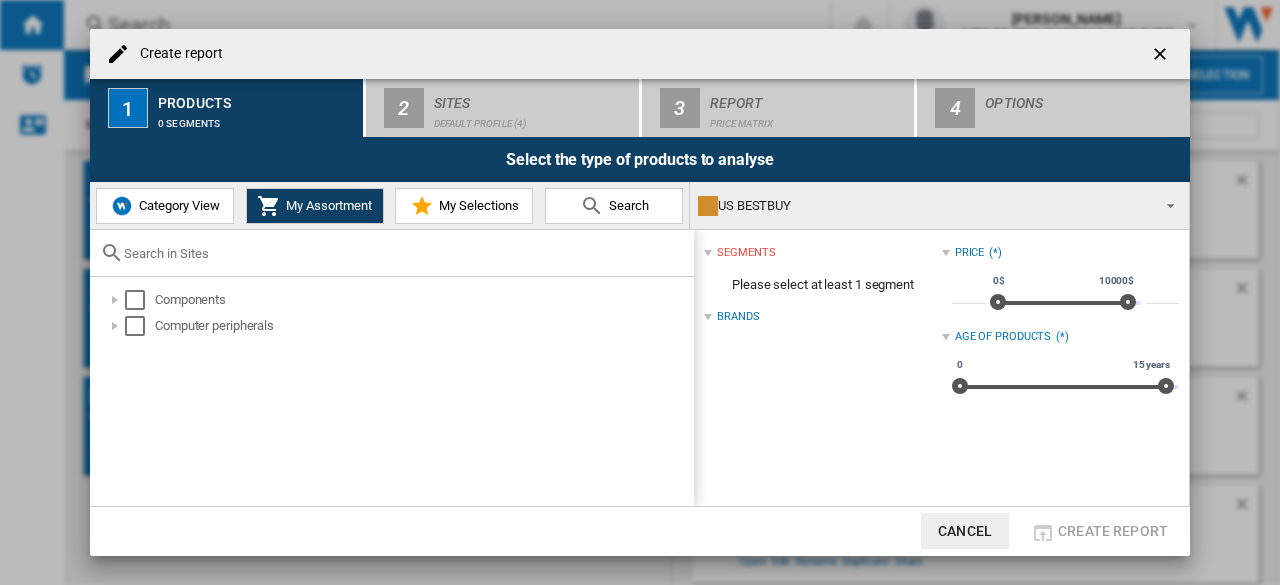 click on "Category View" at bounding box center [177, 205] 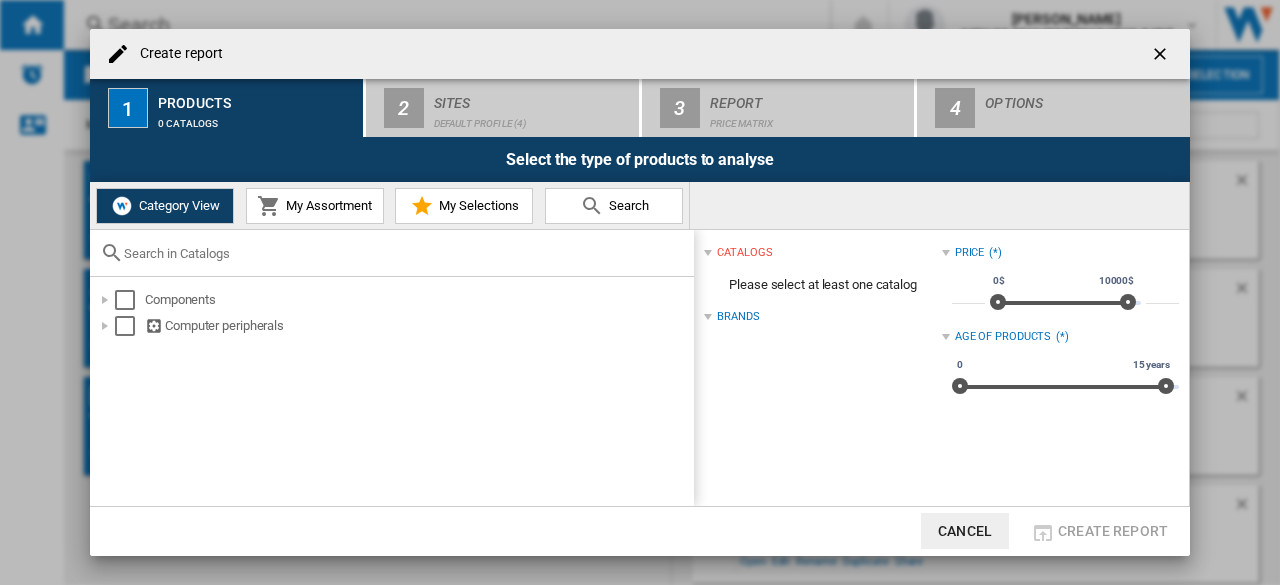 click on "My Assortment" at bounding box center [326, 205] 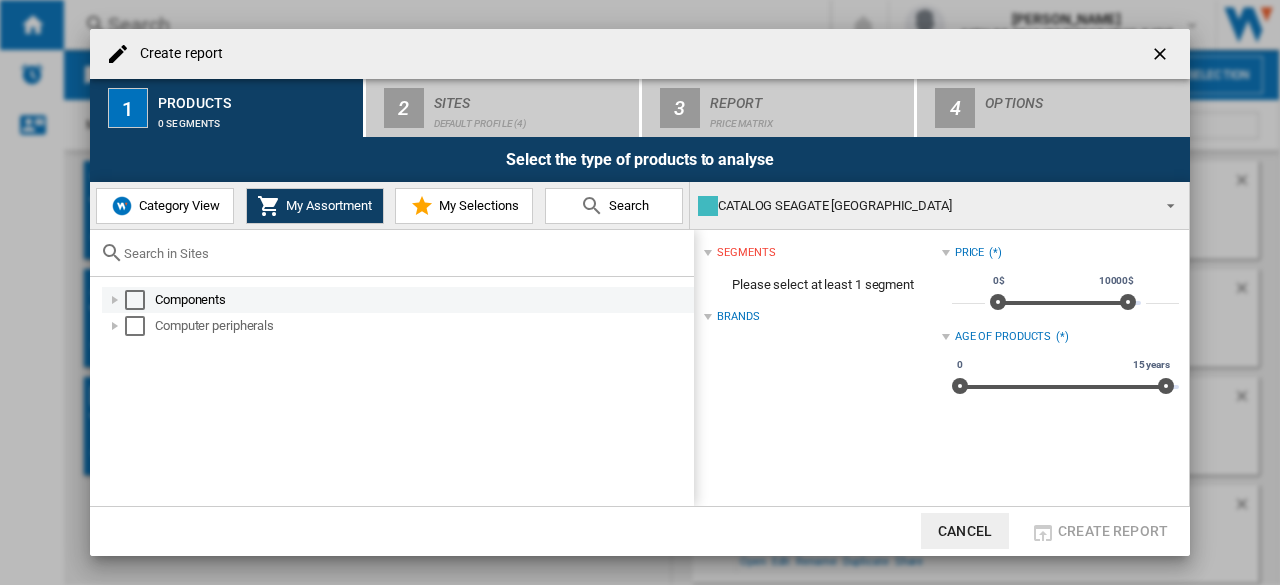 click at bounding box center [135, 300] 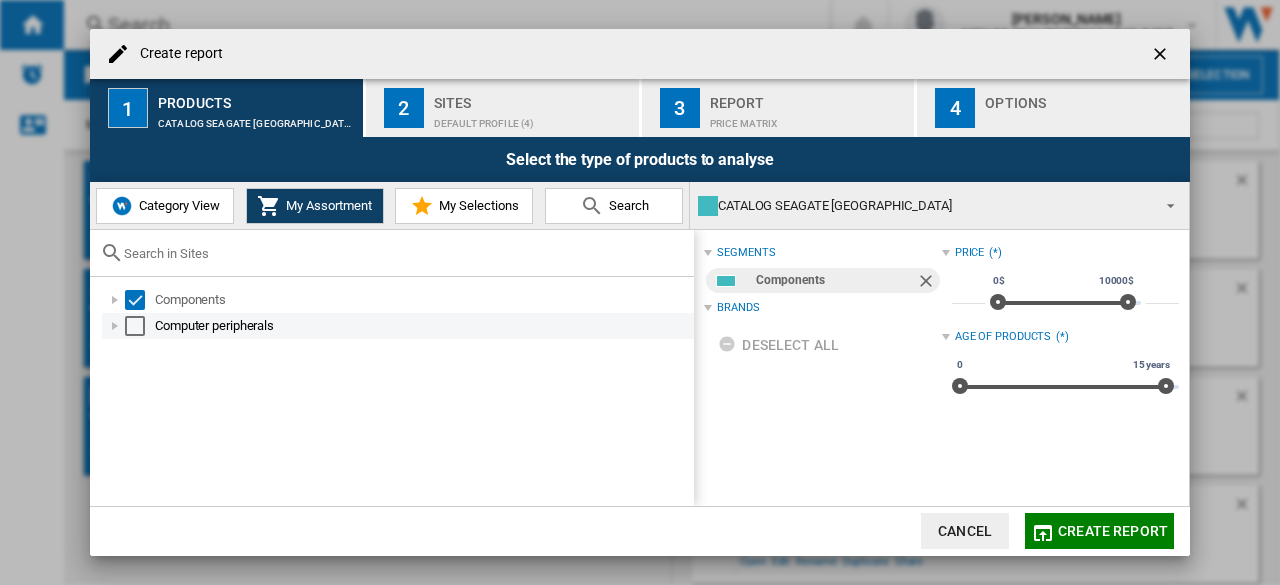 click at bounding box center [135, 326] 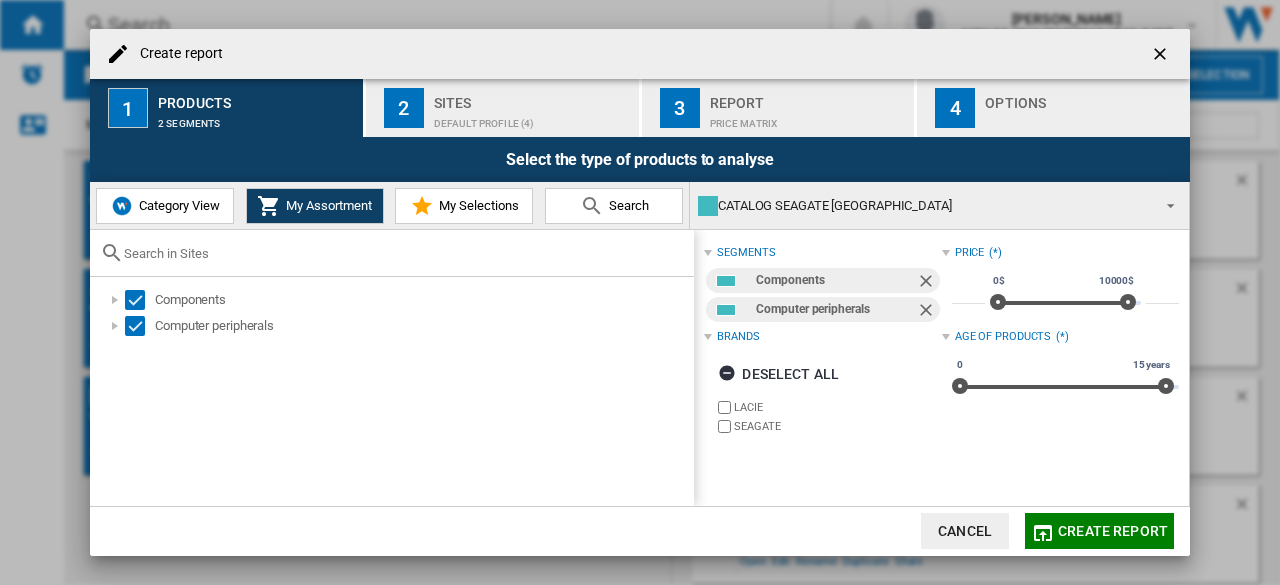 click on "Create report" 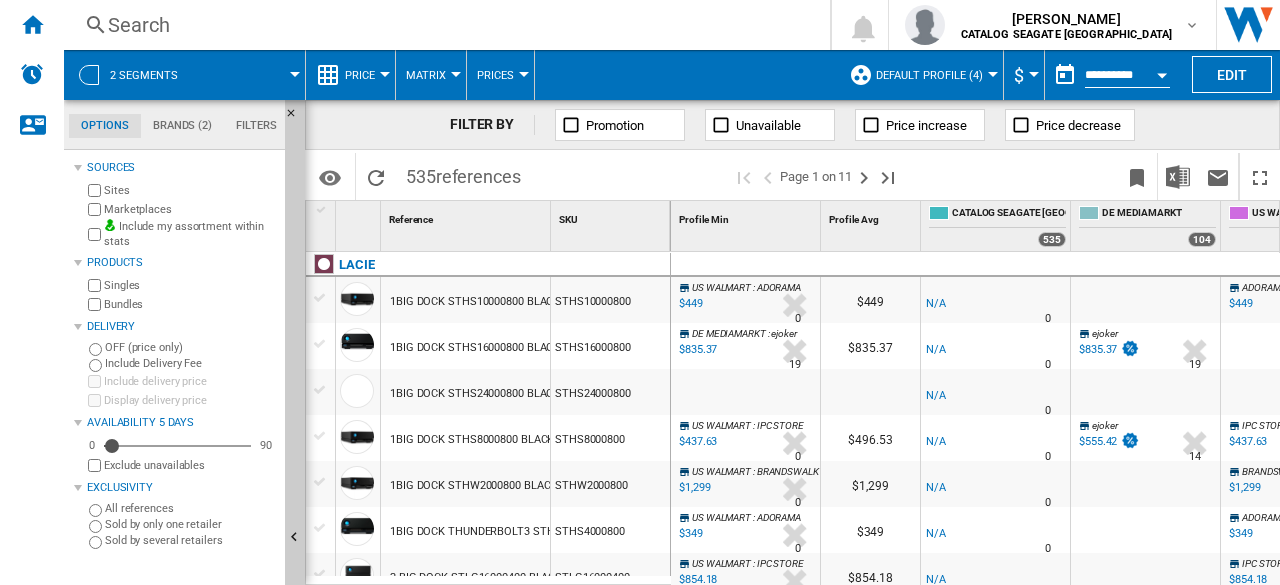 scroll, scrollTop: 300, scrollLeft: 0, axis: vertical 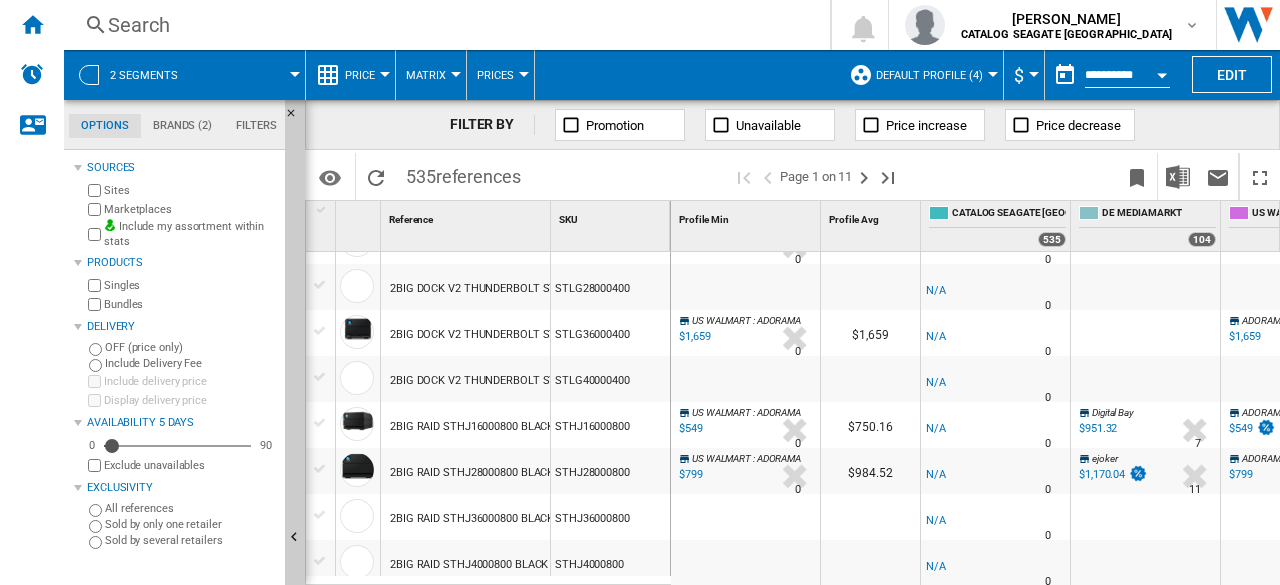 drag, startPoint x: 1004, startPoint y: 575, endPoint x: 1209, endPoint y: 565, distance: 205.24376 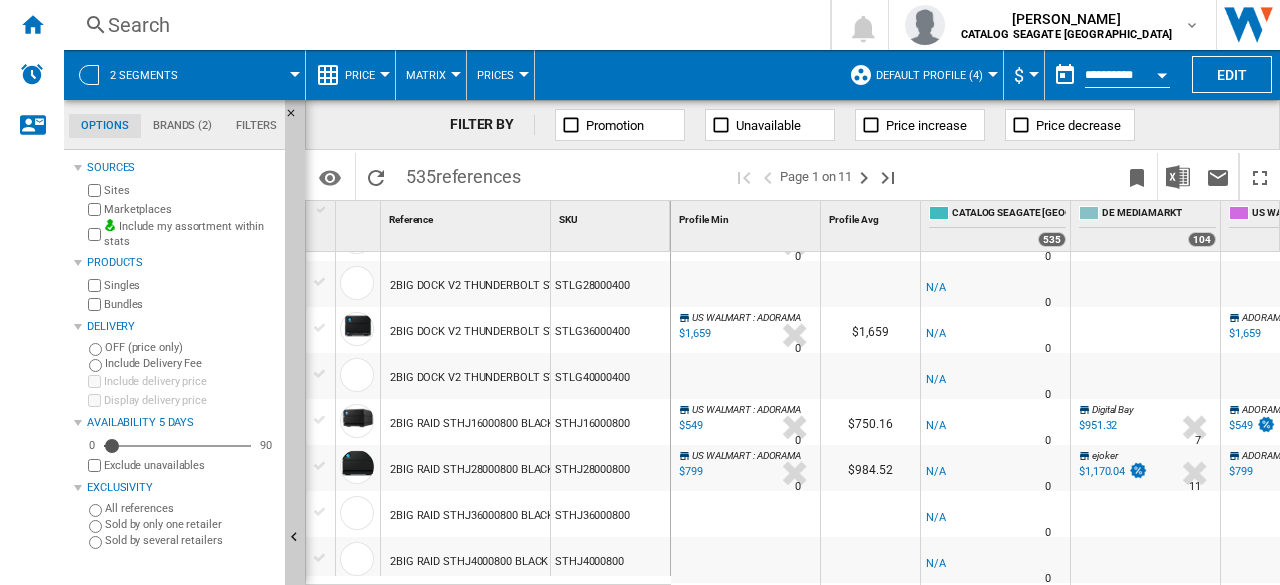 scroll, scrollTop: 476, scrollLeft: 114, axis: both 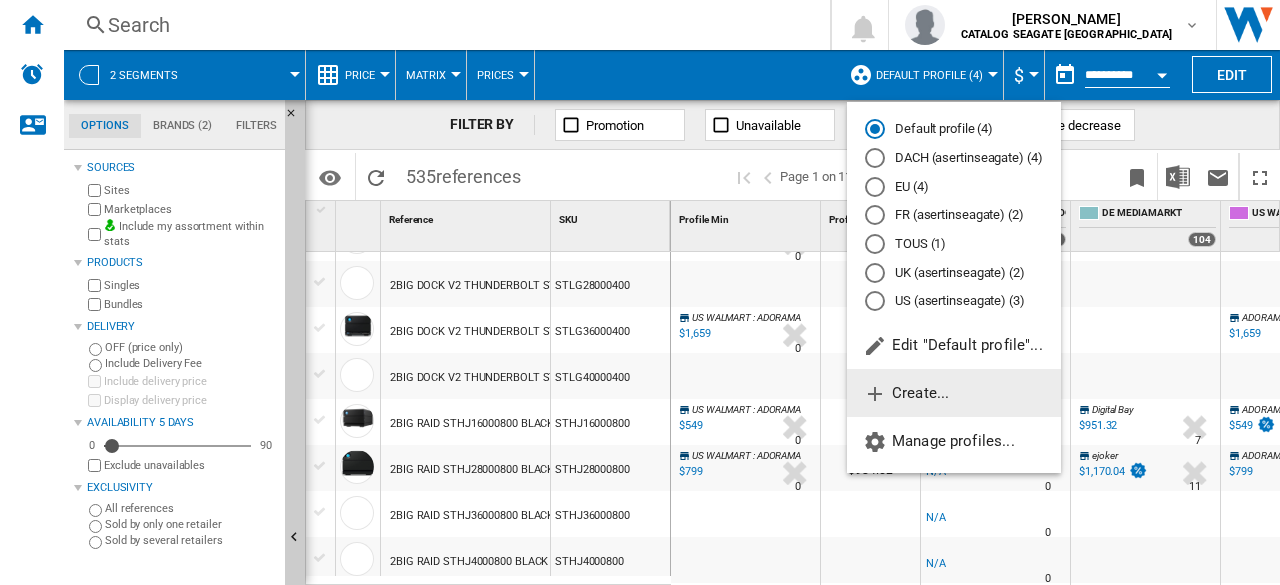 click on "Create..." 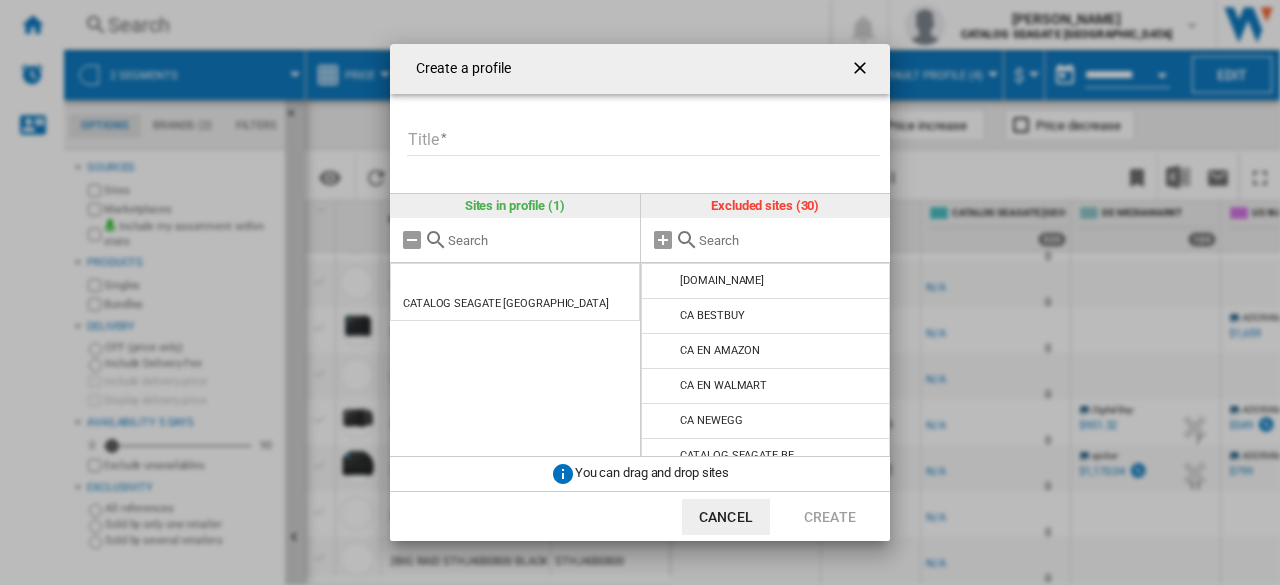 click at bounding box center [862, 70] 